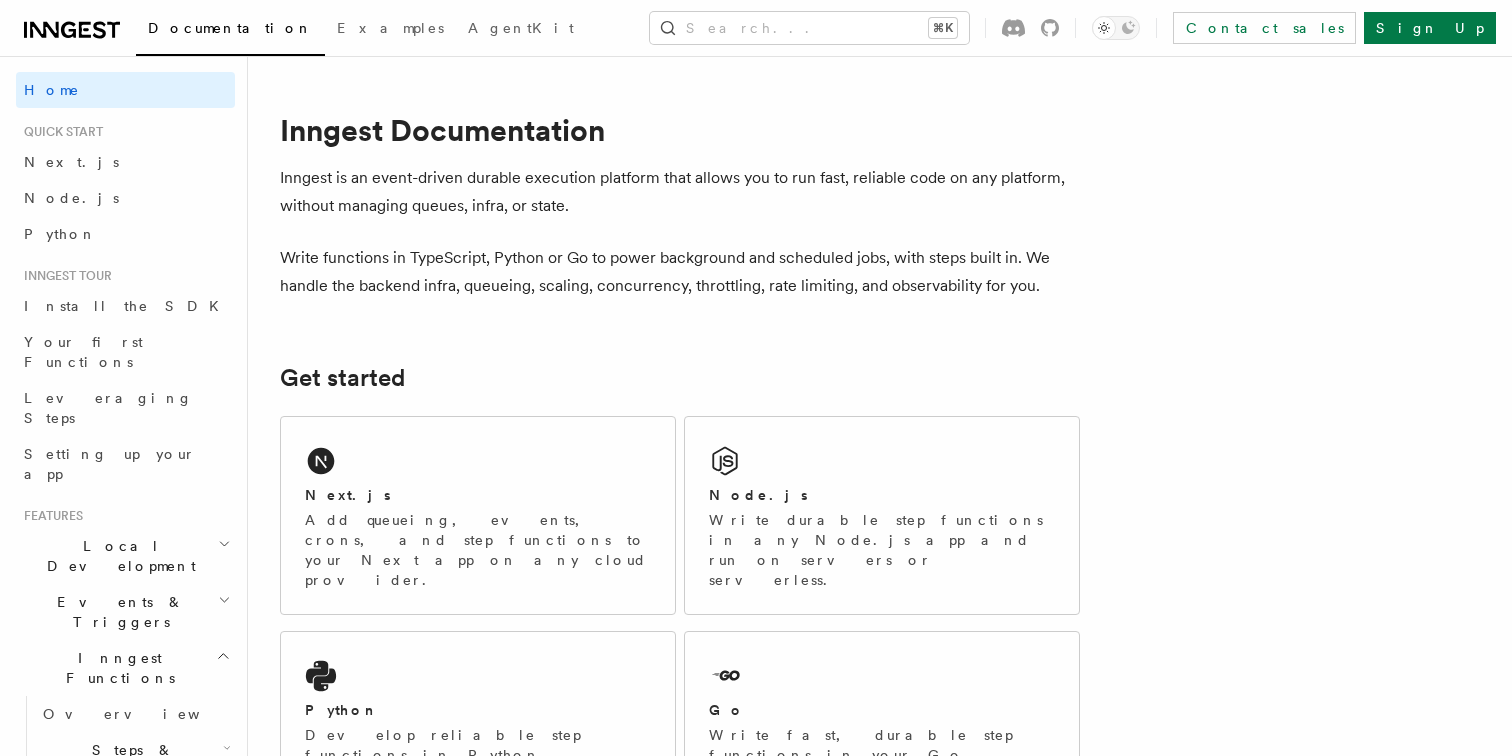 scroll, scrollTop: 0, scrollLeft: 0, axis: both 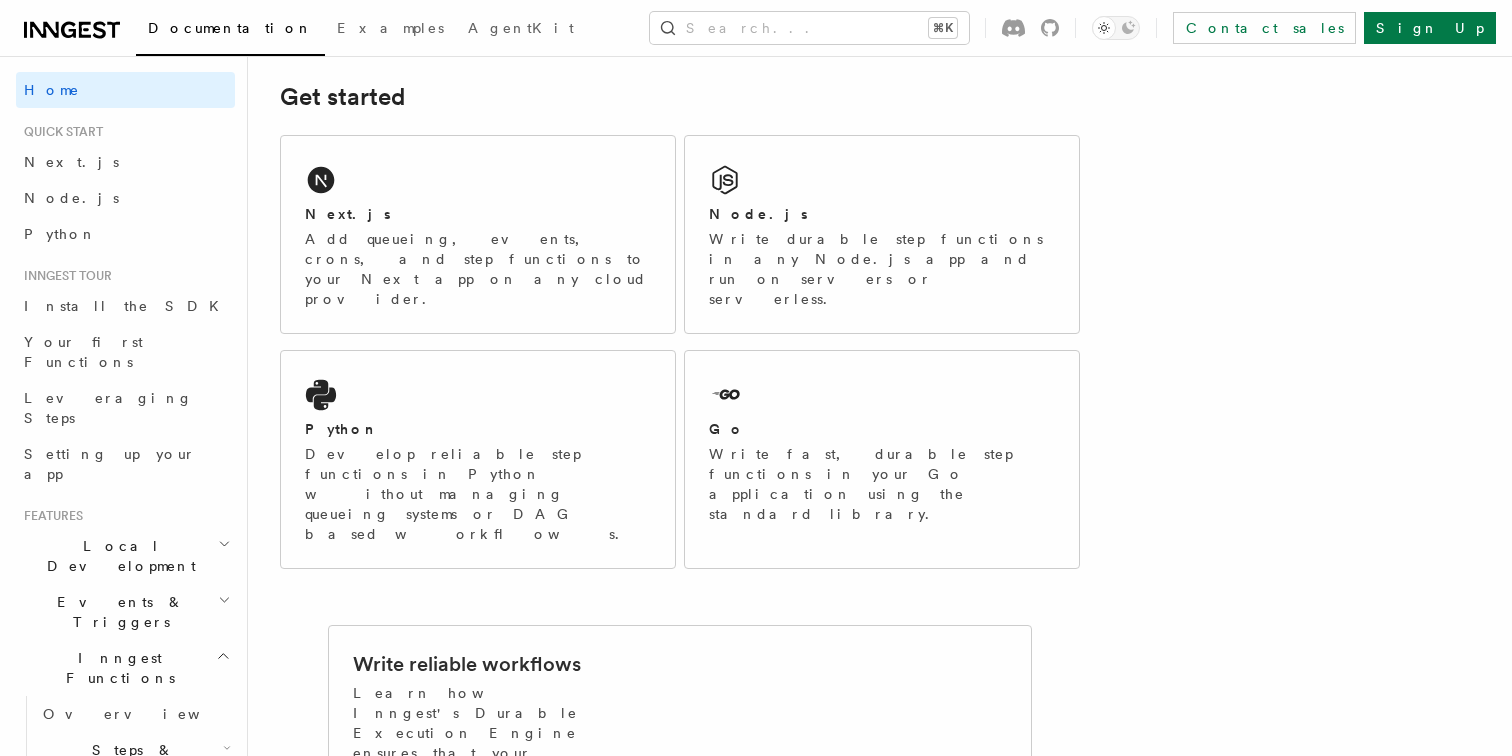 click on "Learn how Inngest works" at bounding box center [798, 827] 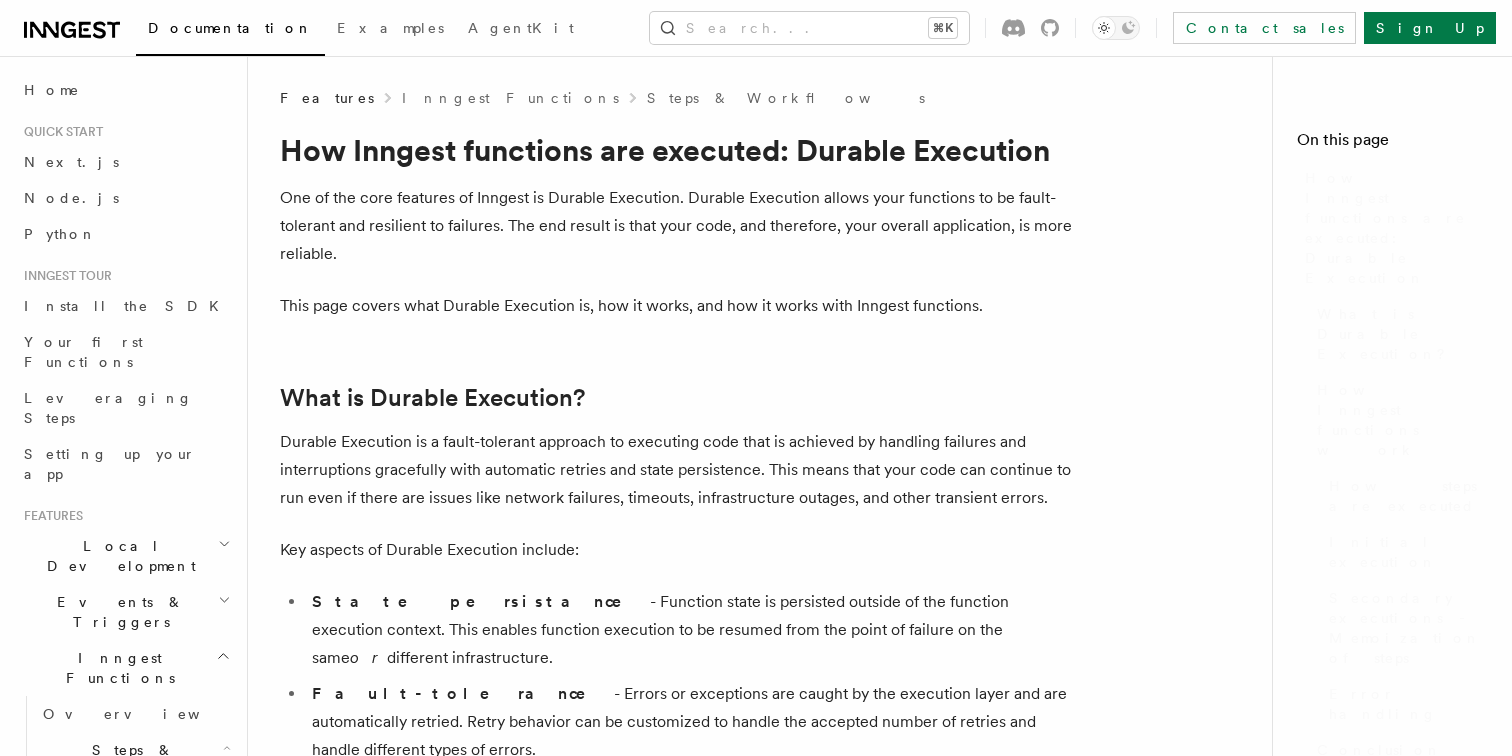 scroll, scrollTop: 0, scrollLeft: 0, axis: both 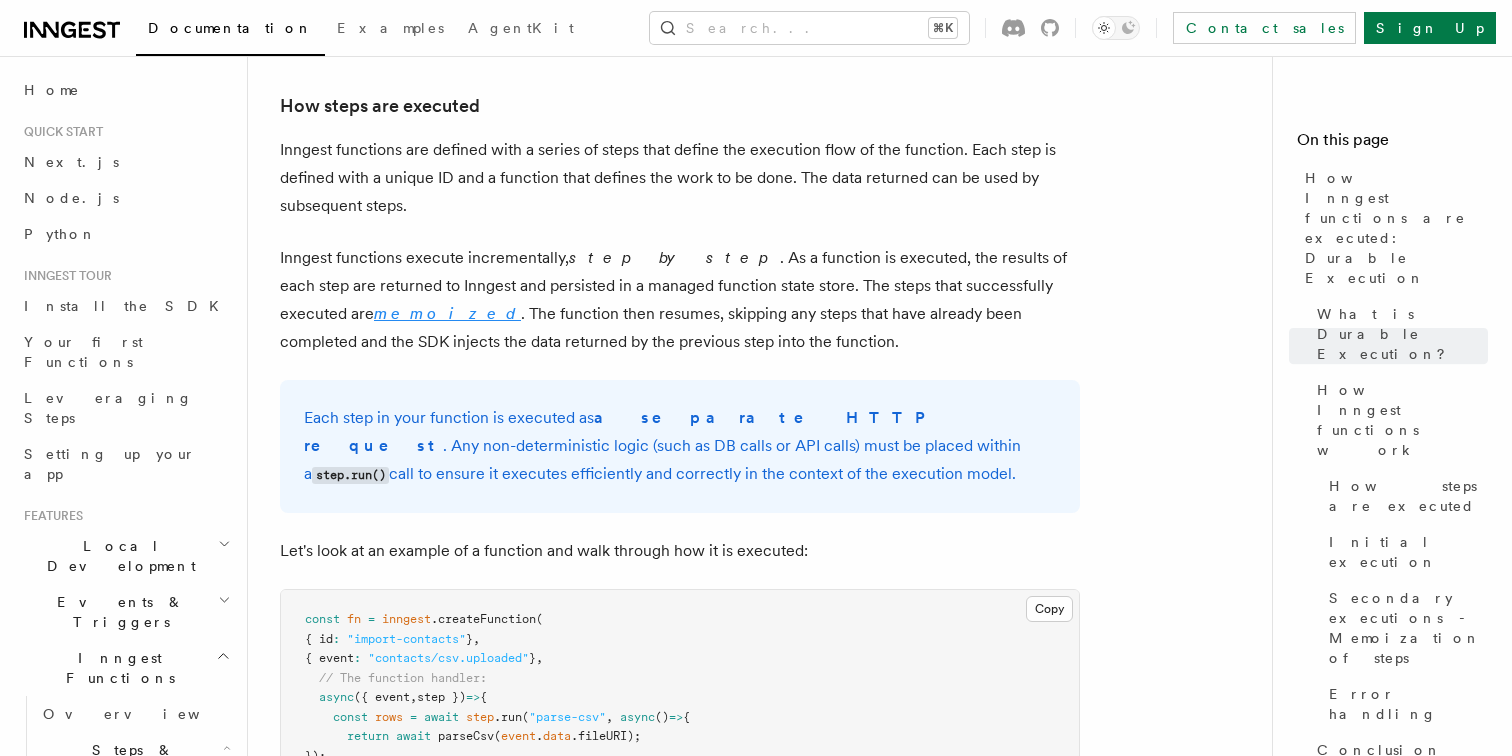 click on "memoized" at bounding box center [447, 313] 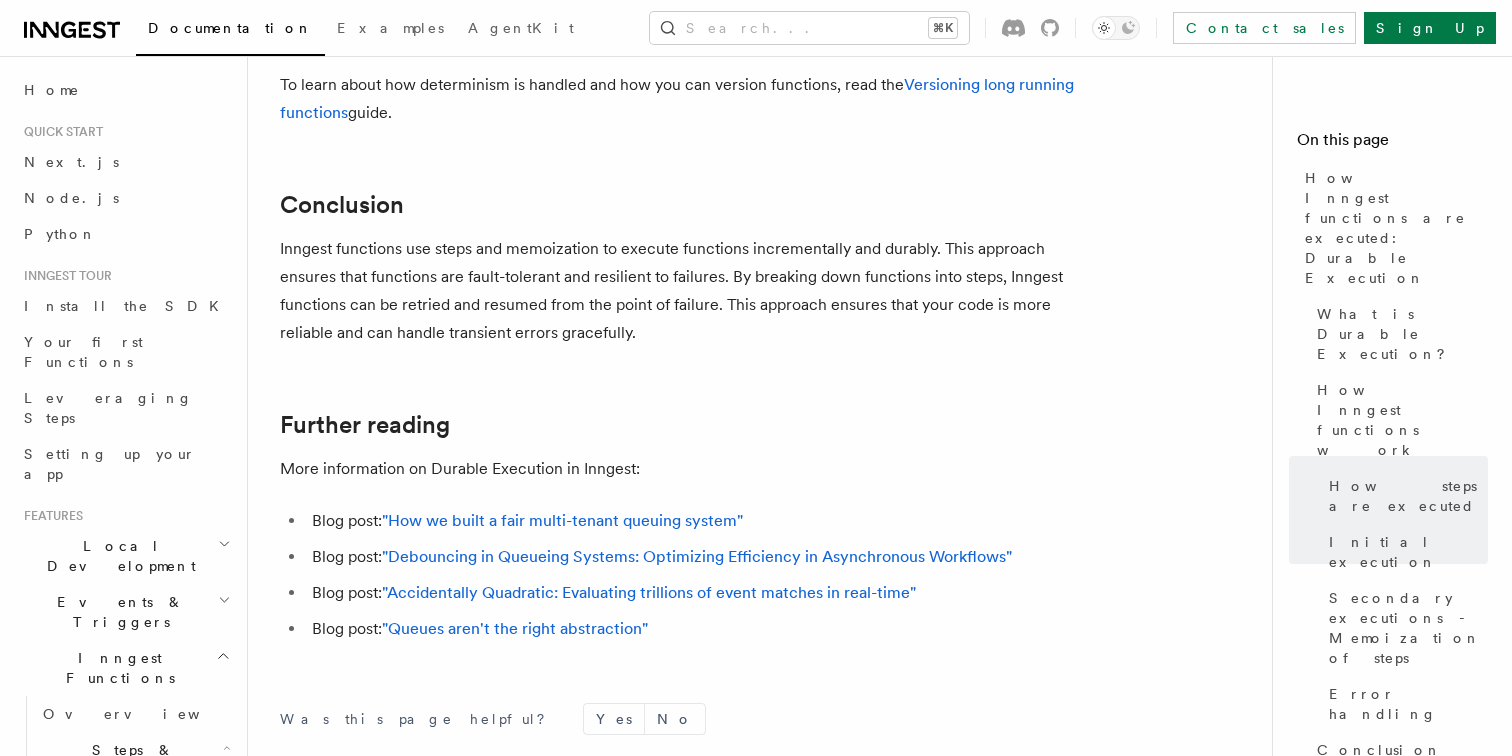 scroll, scrollTop: 3787, scrollLeft: 0, axis: vertical 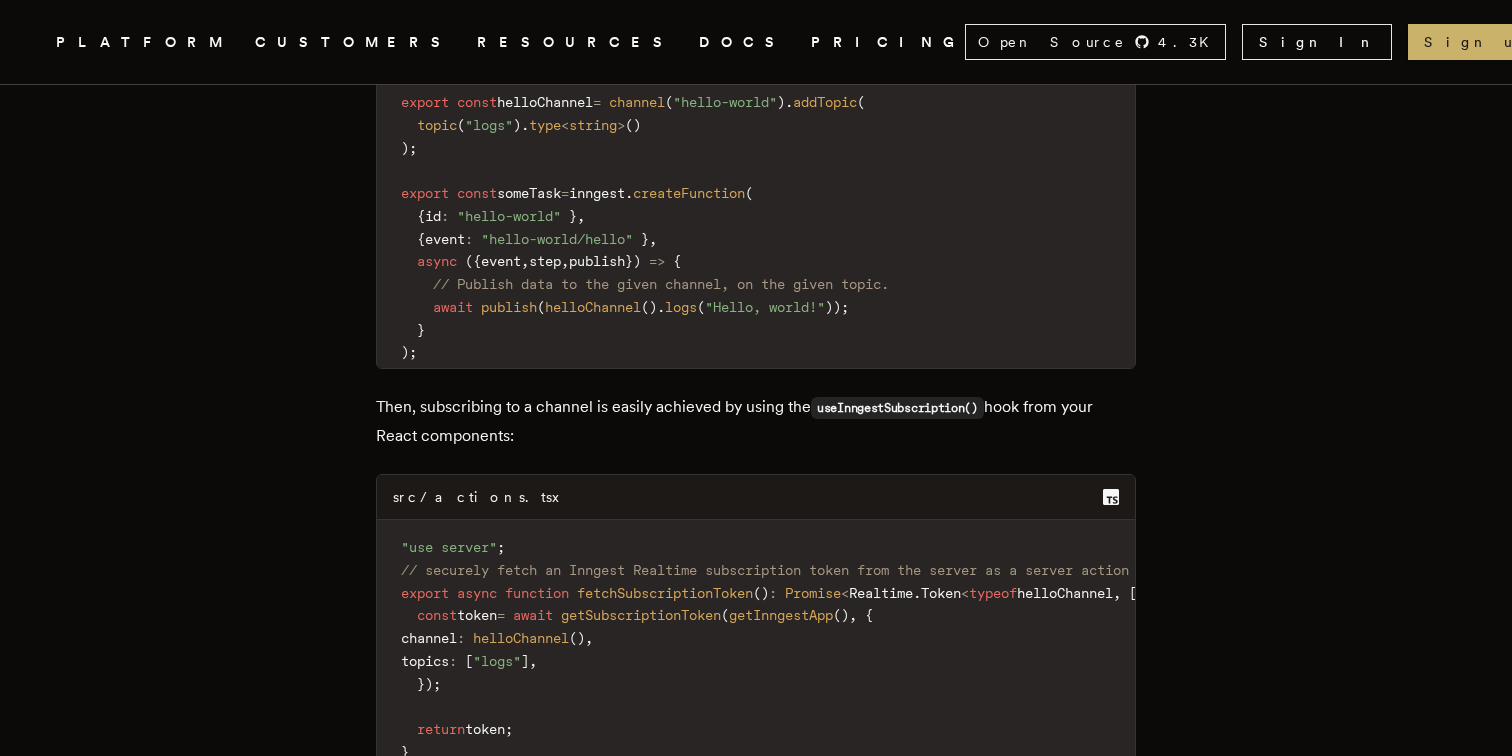 click 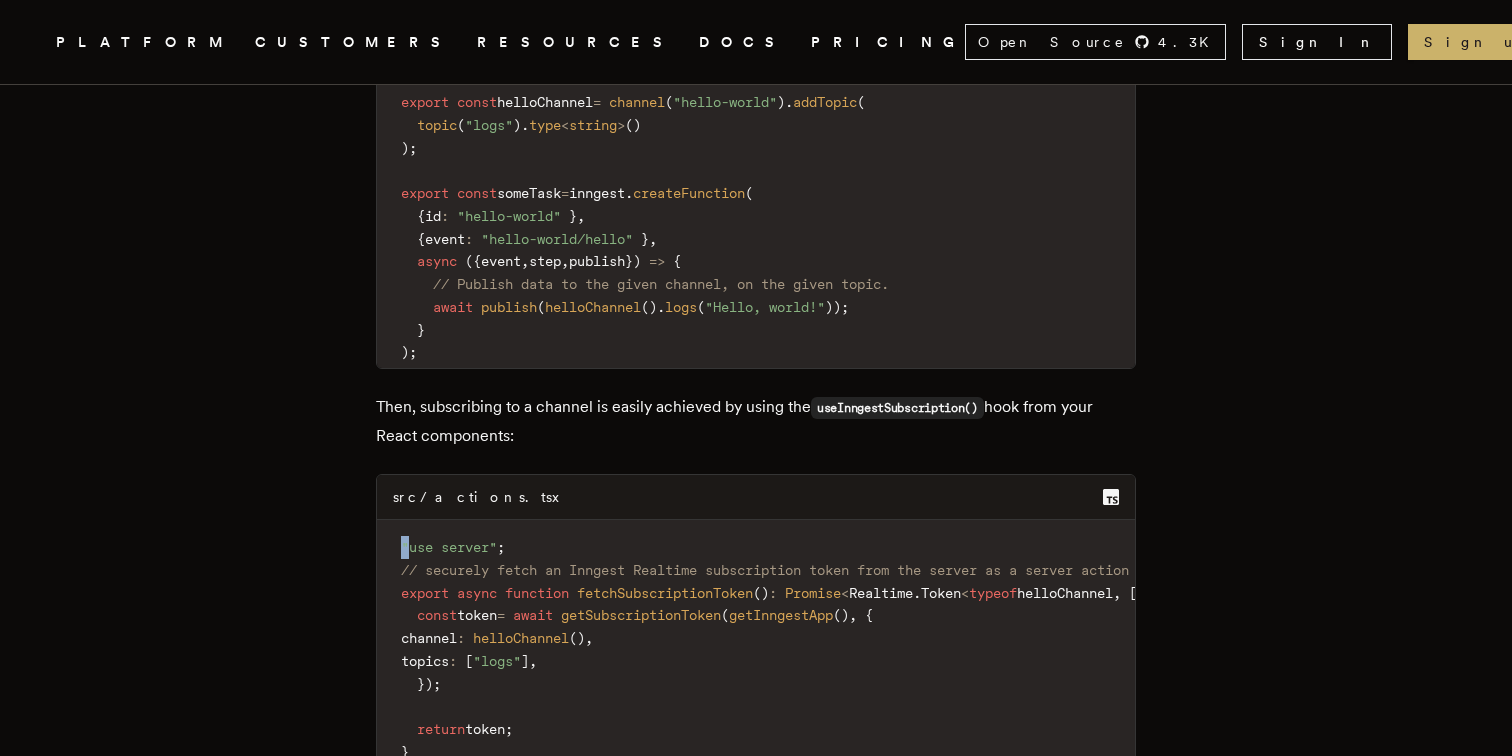 click 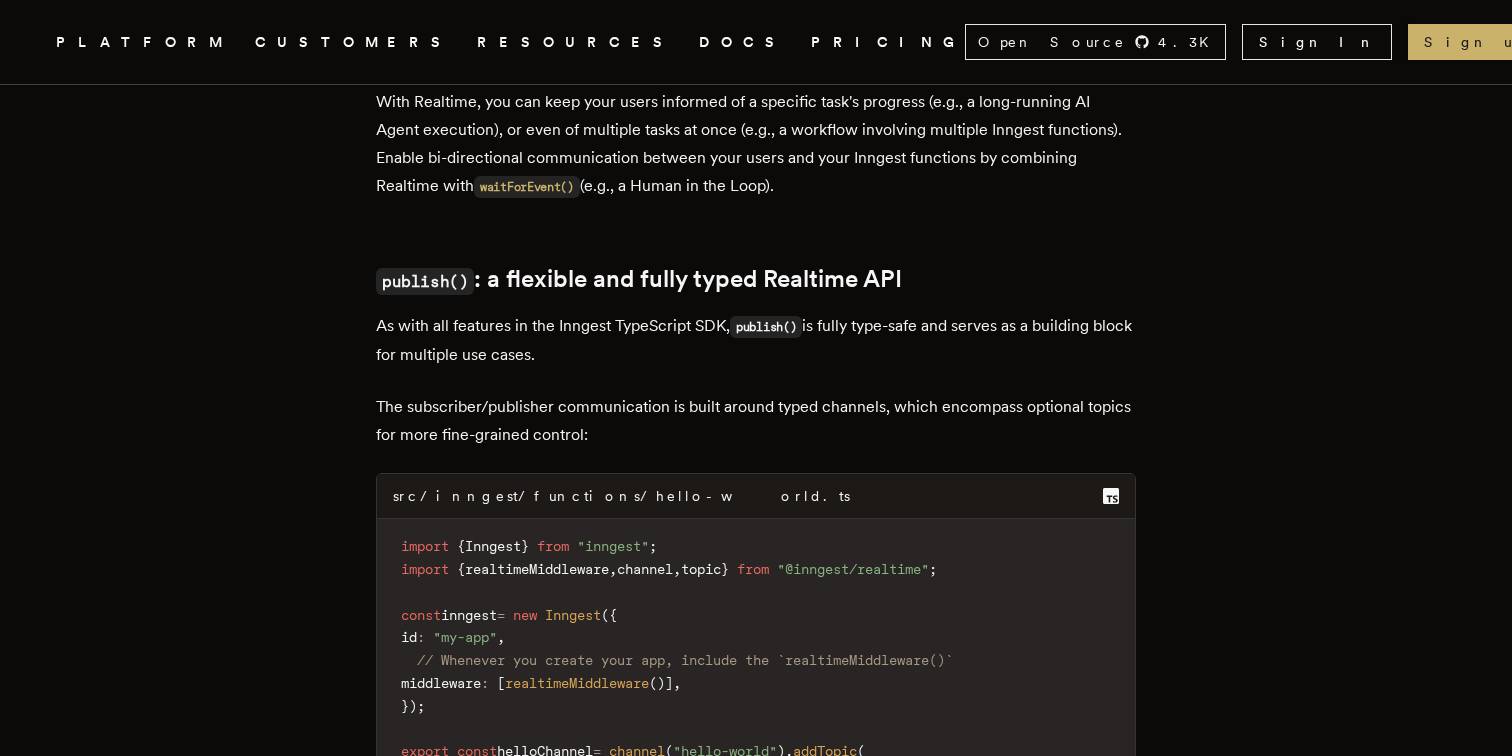 scroll, scrollTop: 897, scrollLeft: 0, axis: vertical 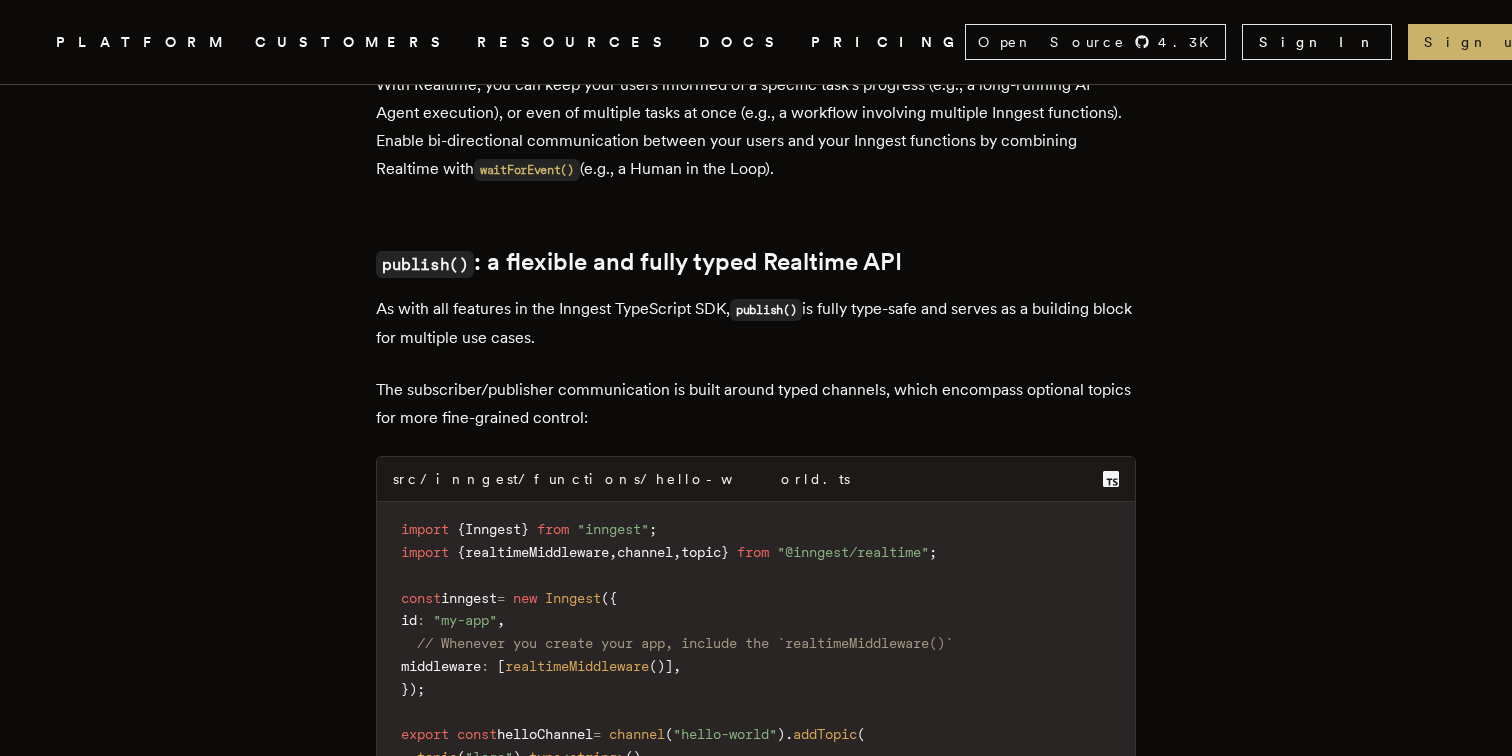 click 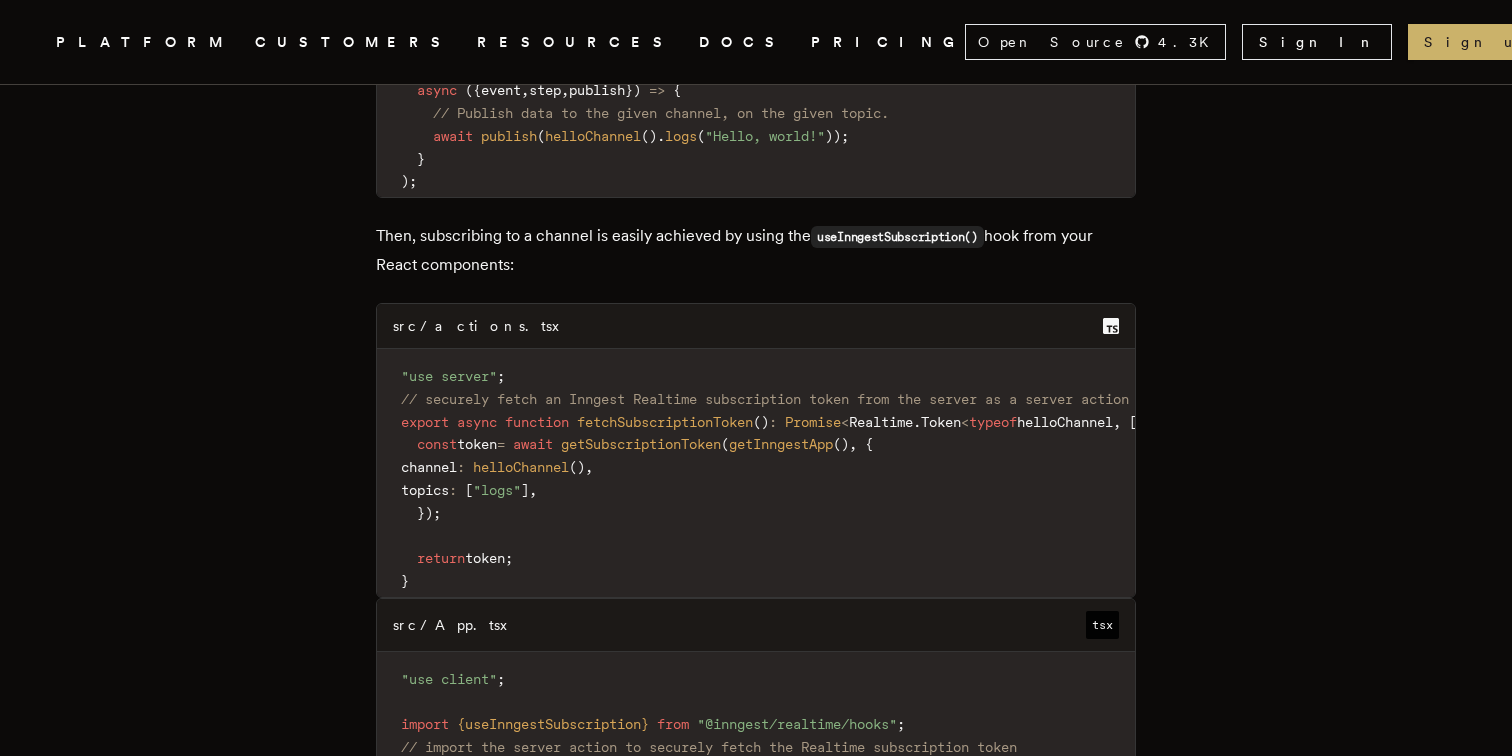 scroll, scrollTop: 1703, scrollLeft: 0, axis: vertical 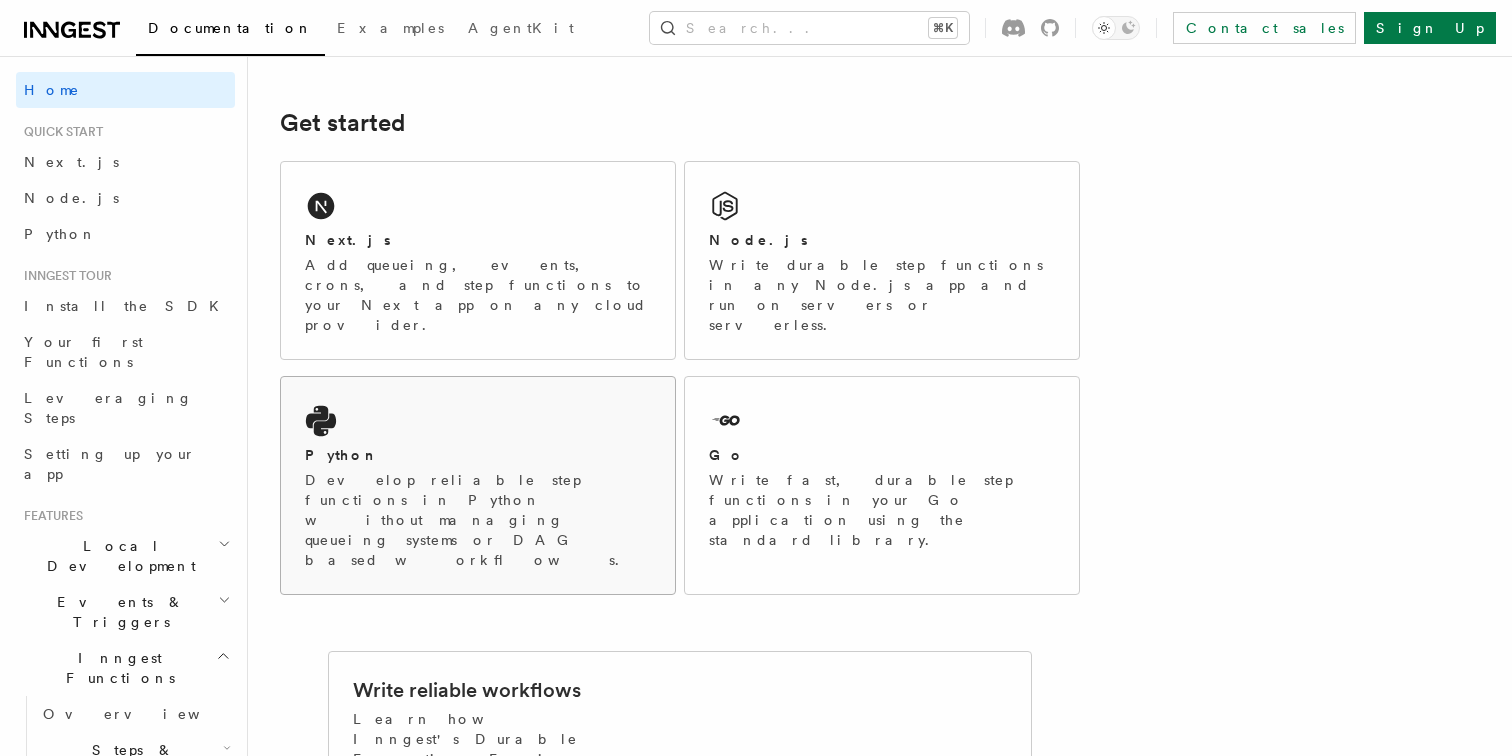 click on "Python" at bounding box center (478, 455) 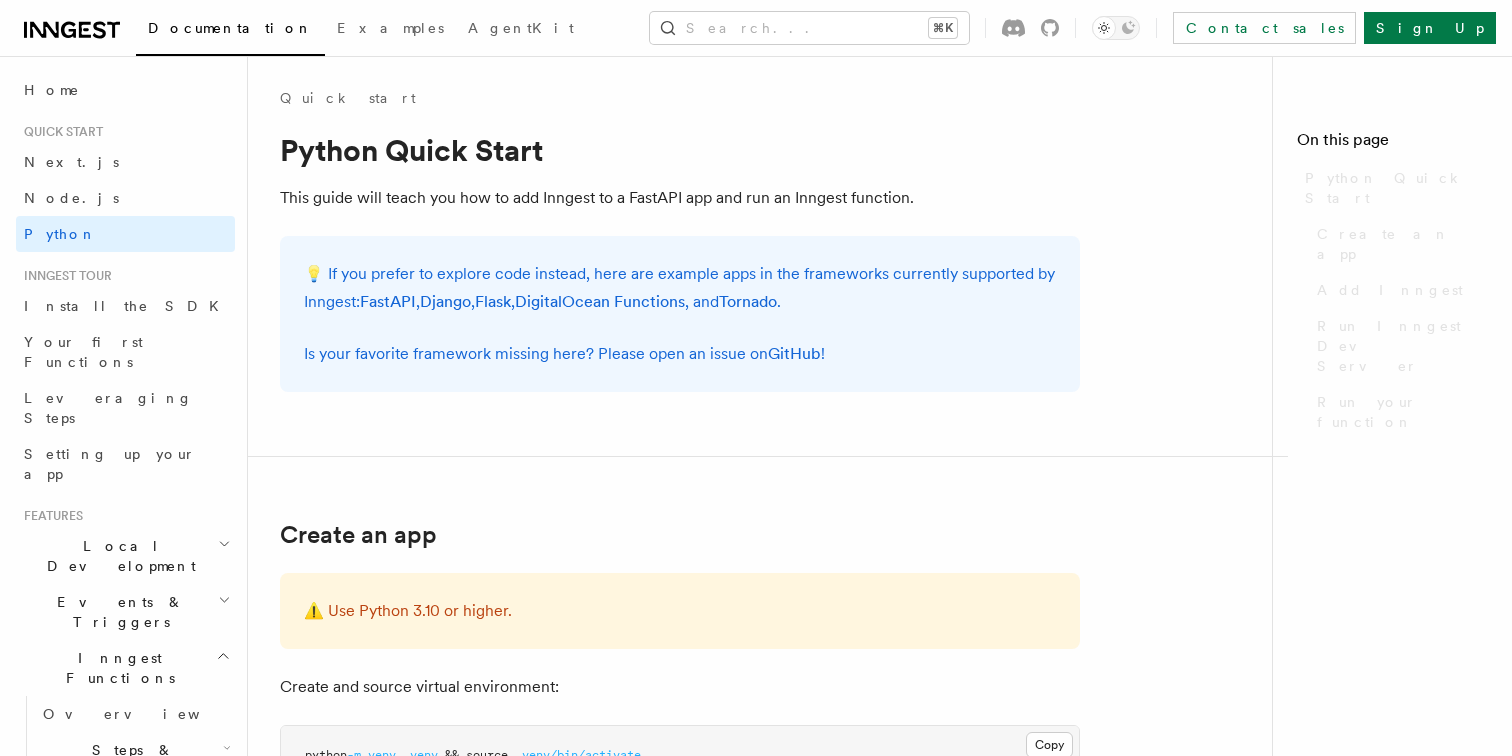 scroll, scrollTop: 0, scrollLeft: 0, axis: both 